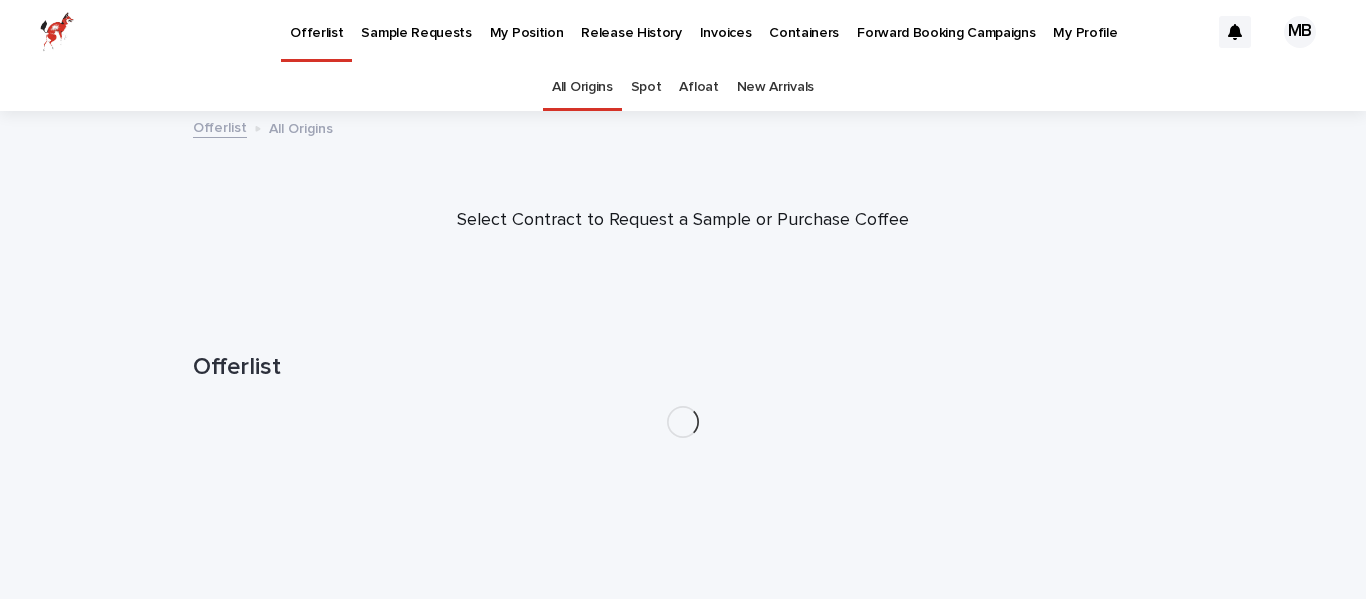 scroll, scrollTop: 0, scrollLeft: 0, axis: both 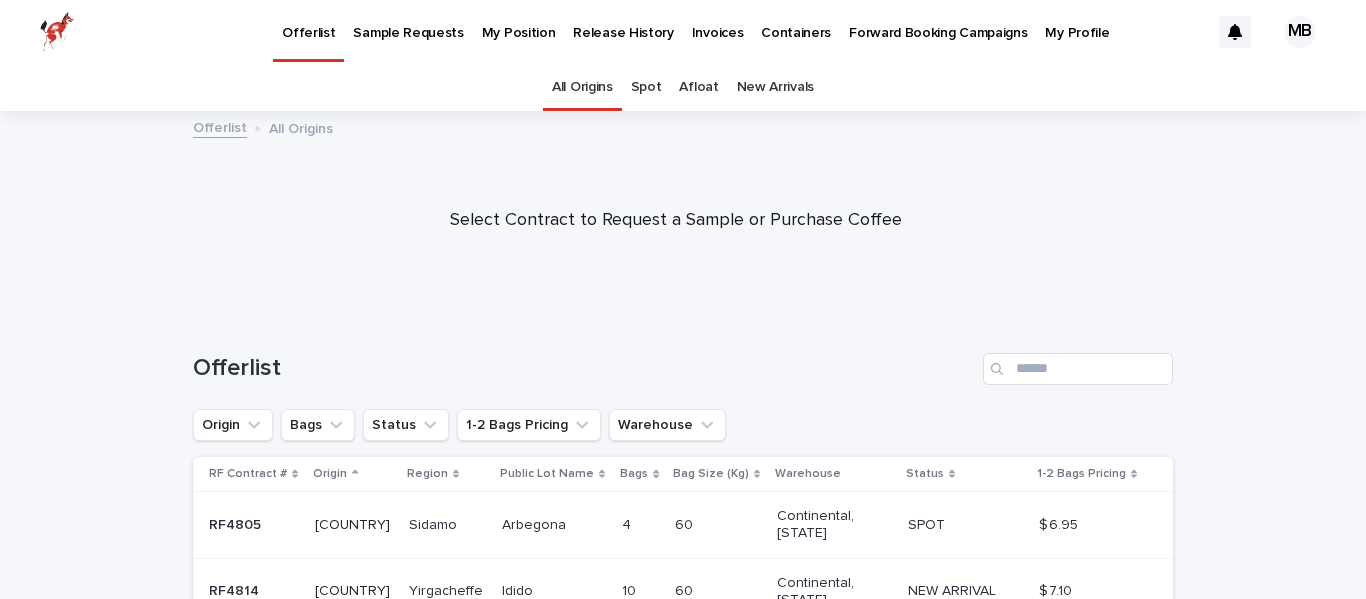 click on "Release History" at bounding box center (623, 21) 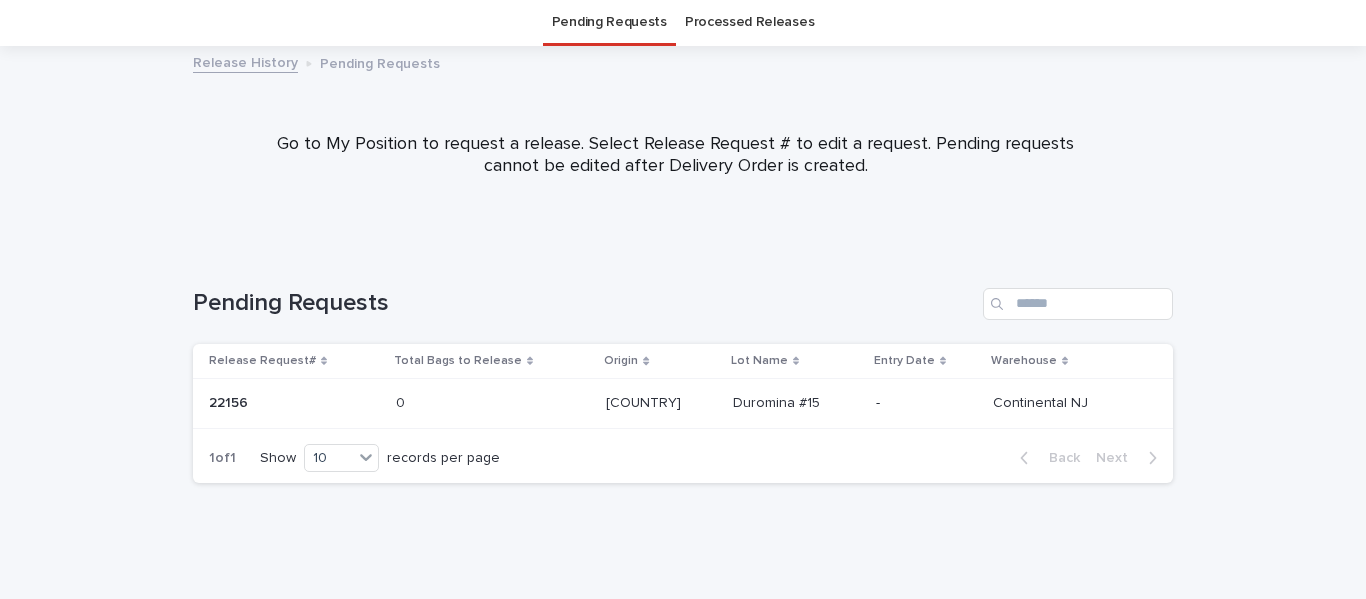 scroll, scrollTop: 0, scrollLeft: 0, axis: both 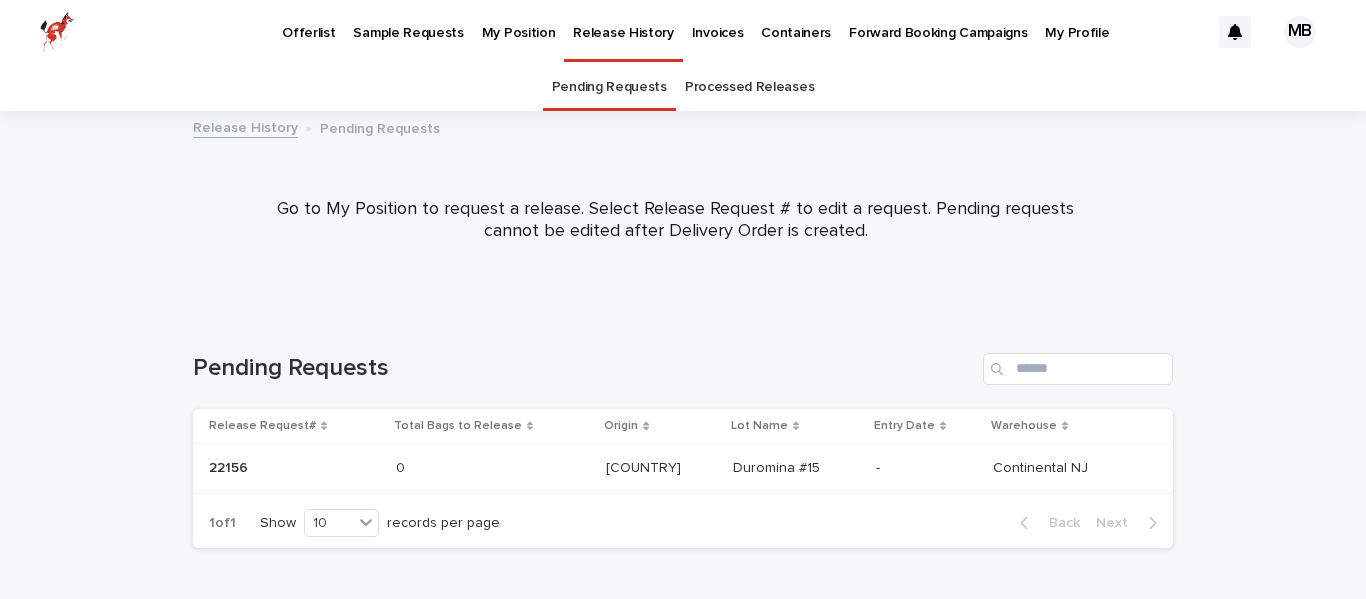 click on "Release History" at bounding box center (245, 126) 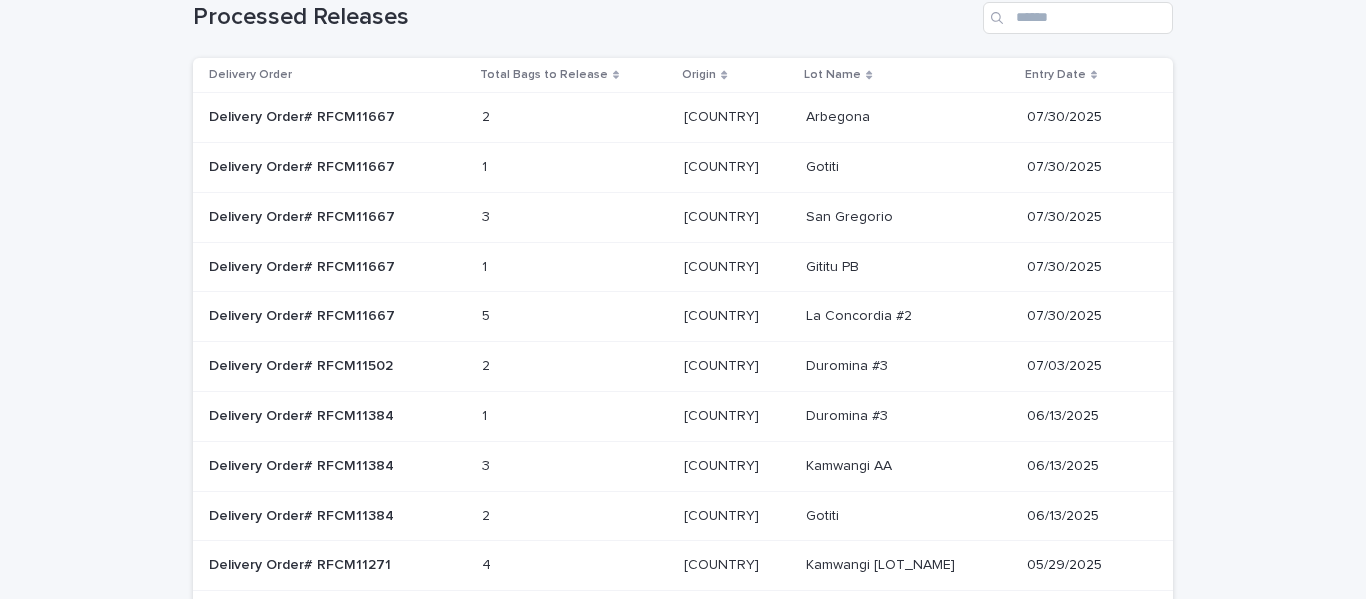 scroll, scrollTop: 153, scrollLeft: 0, axis: vertical 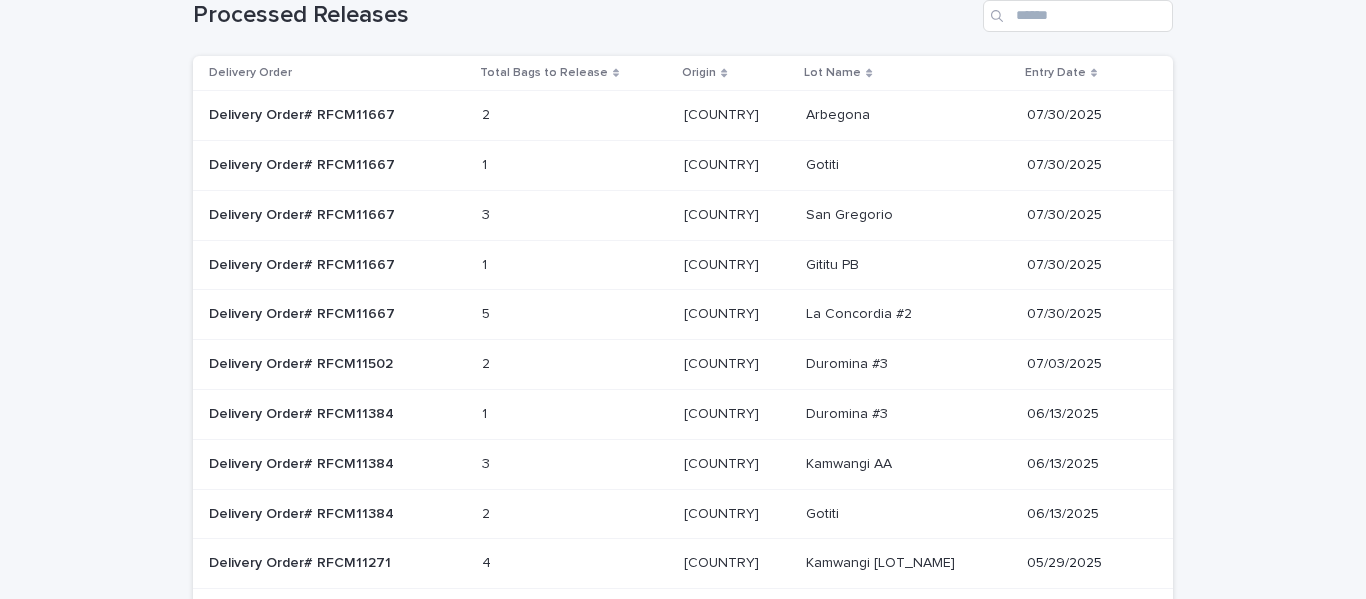 click on "Delivery Order Total Bags to Release Origin Lot Name Entry Date Delivery Order# RFCM11667 2 2 Ethiopia Ethiopia Arbegona Arbegona 07/30/2025 Delivery Order# RFCM11667 1 1 Ethiopia Ethiopia Gotiti Gotiti 07/30/2025 Delivery Order# RFCM11667 3 3 Mexico Mexico San Gregorio San Gregorio 07/30/2025 Delivery Order# RFCM11667 1 1 Kenya Kenya Gititu PB Gititu PB 07/30/2025 Delivery Order# RFCM11667 5 5 Mexico Mexico La Concordia #2 La Concordia #2 07/30/2025 Delivery Order# RFCM11502 2 2 Ethiopia Ethiopia Duromina #3 Duromina #3 07/03/2025 Delivery Order# RFCM11384 1 1 Ethiopia Ethiopia Duromina #3 Duromina #3 06/13/2025 Delivery Order# RFCM11384 3 3 Kenya Kenya Kamwangi AA Kamwangi AA 06/13/2025 Delivery Order# RFCM11384 2 2 Ethiopia Ethiopia Gotiti Gotiti 06/13/2025 Delivery Order# RFCM11271 4 4 Kenya Kenya Kamwangi AB Kamwangi AB 05/29/2025" at bounding box center (683, 322) 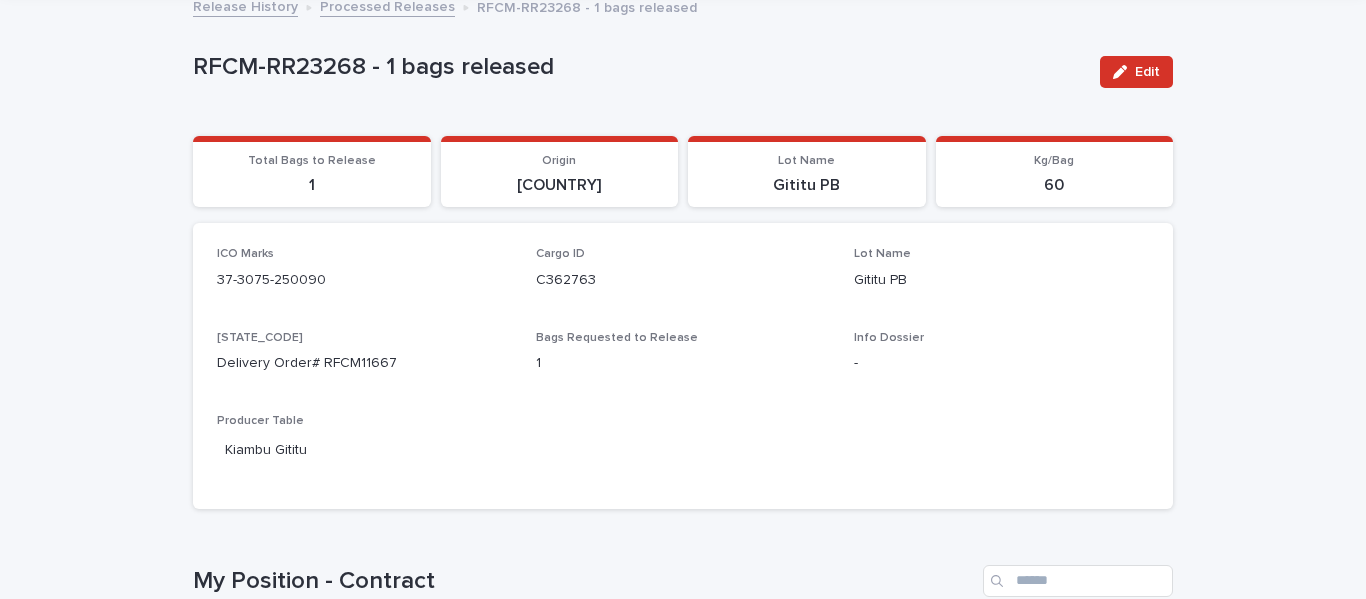 scroll, scrollTop: 122, scrollLeft: 0, axis: vertical 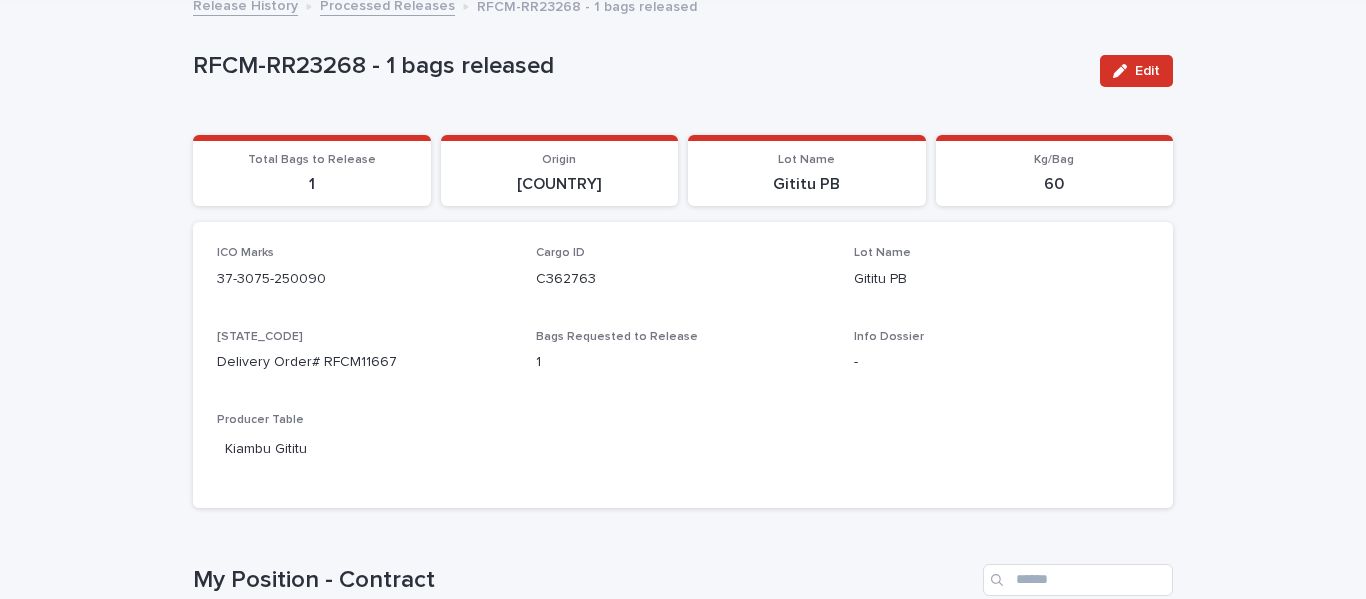 drag, startPoint x: 318, startPoint y: 284, endPoint x: 196, endPoint y: 281, distance: 122.03688 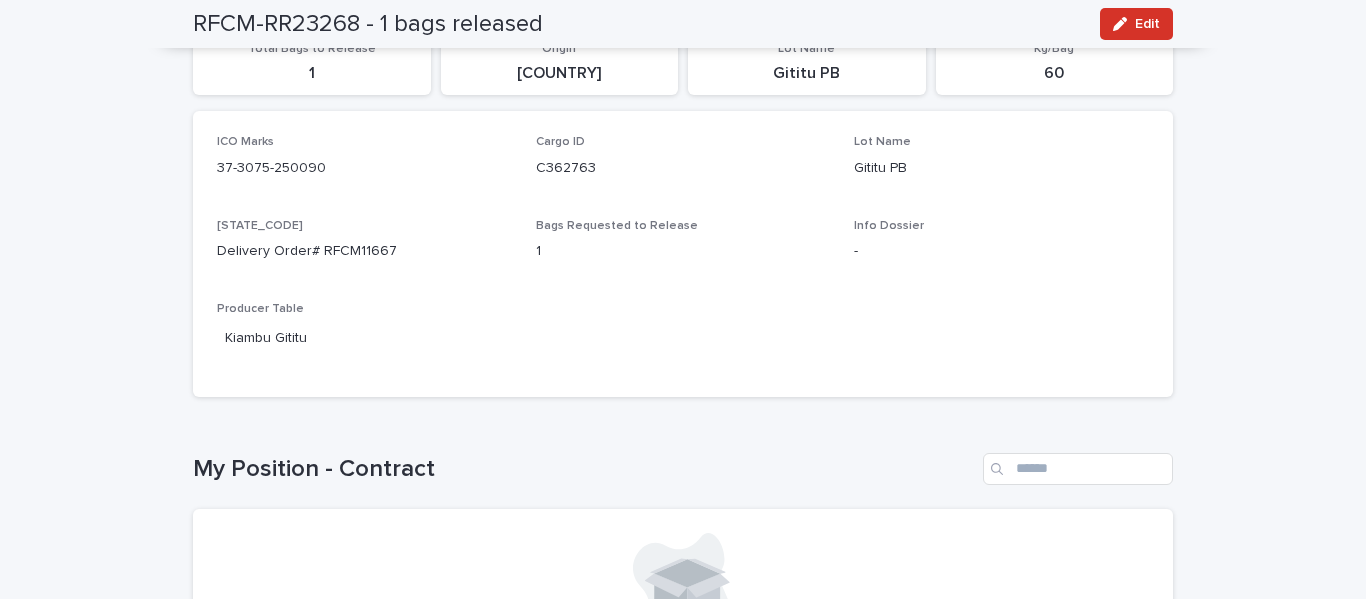 scroll, scrollTop: 0, scrollLeft: 0, axis: both 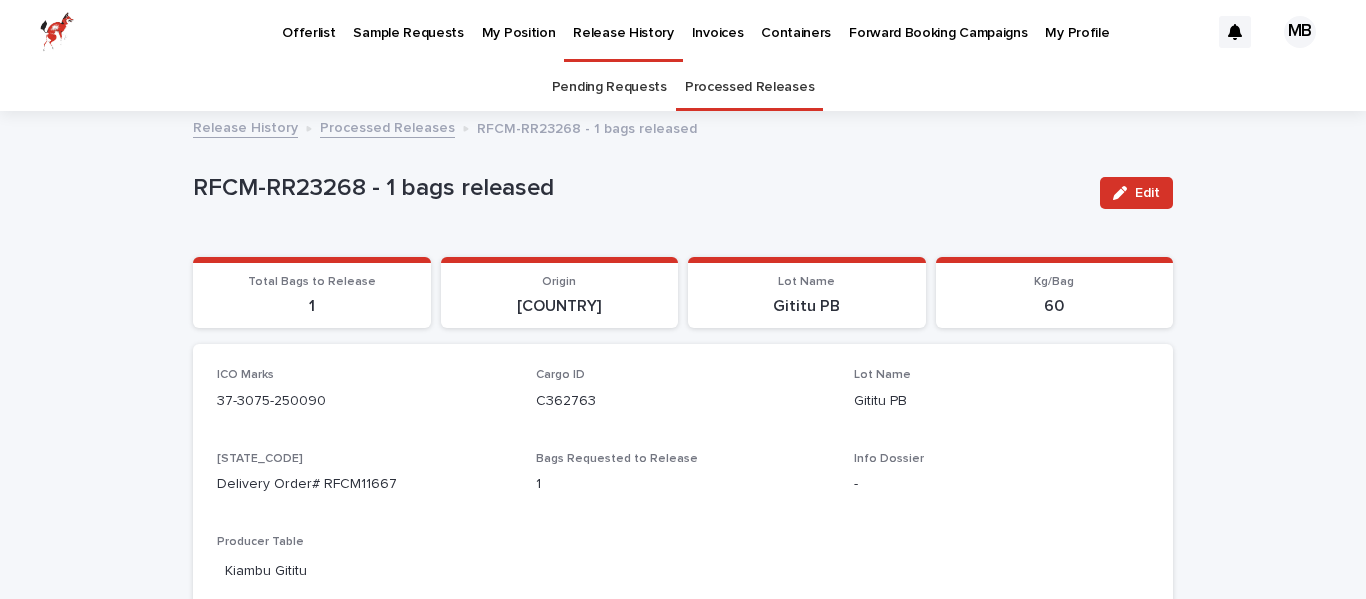 click on "Invoices" at bounding box center [718, 21] 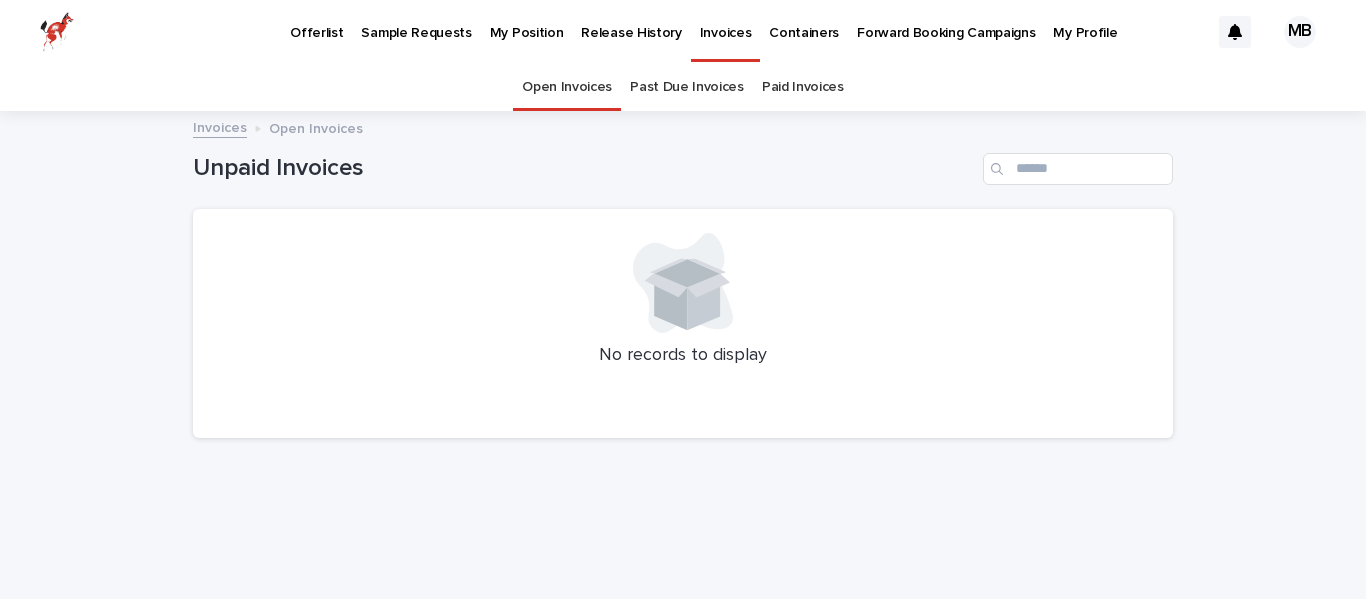 click on "Paid Invoices" at bounding box center (803, 87) 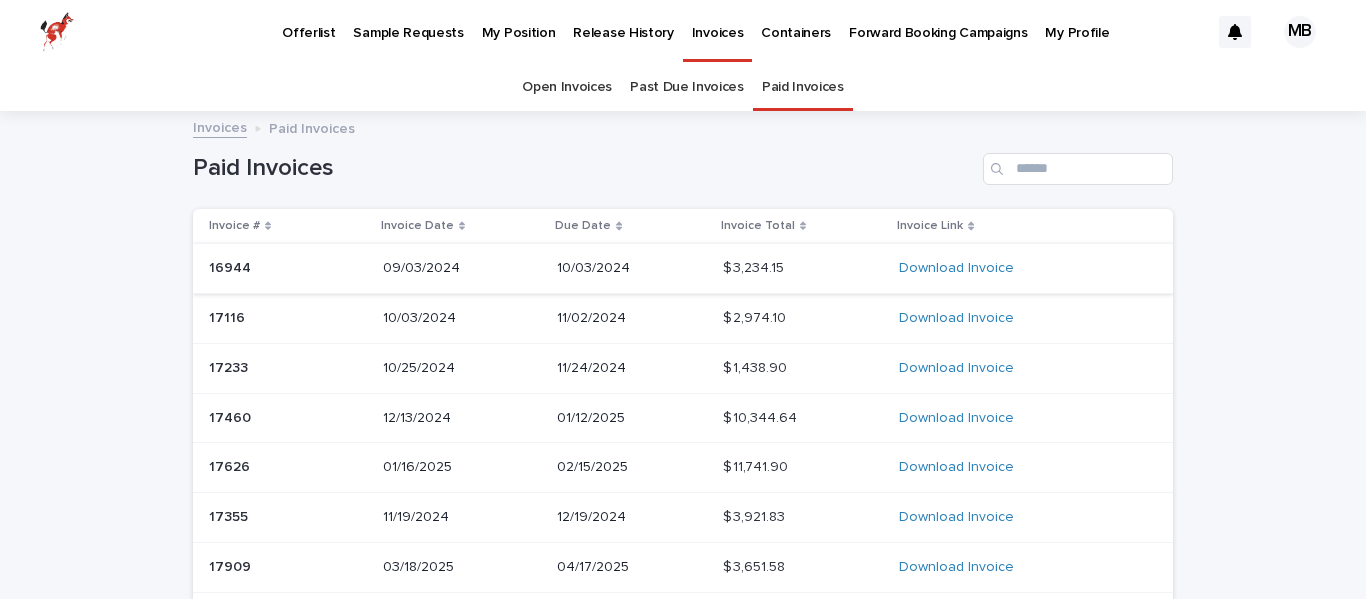 scroll, scrollTop: 313, scrollLeft: 0, axis: vertical 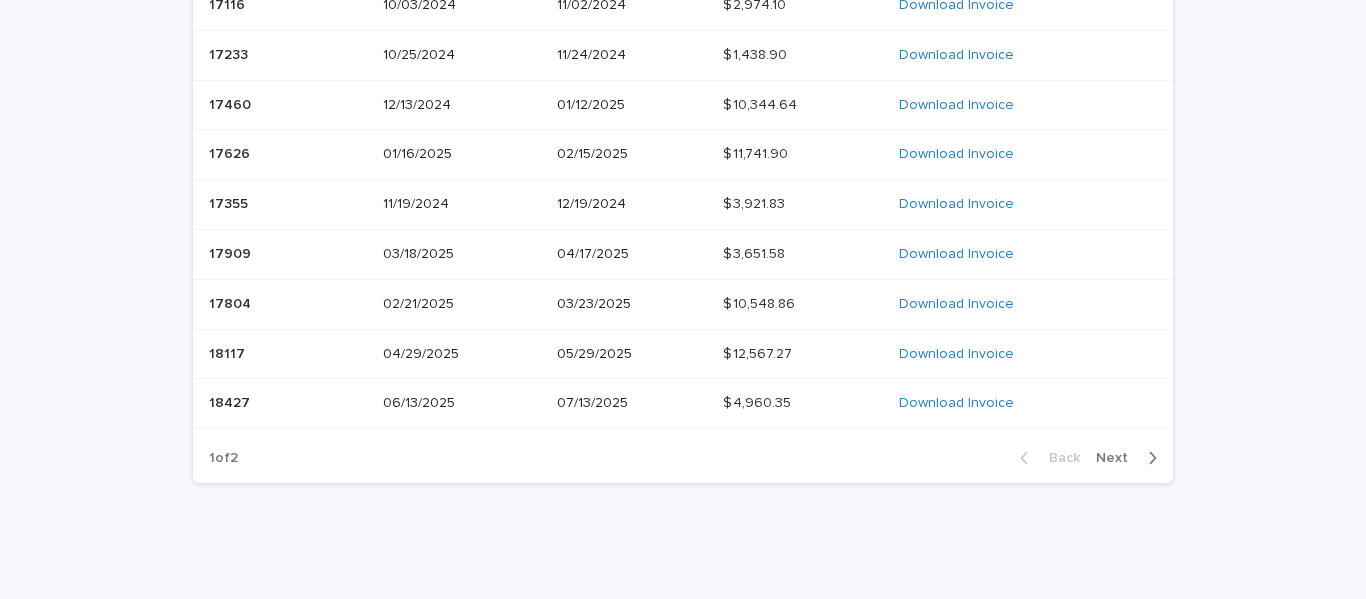 click on "Next" at bounding box center (1118, 458) 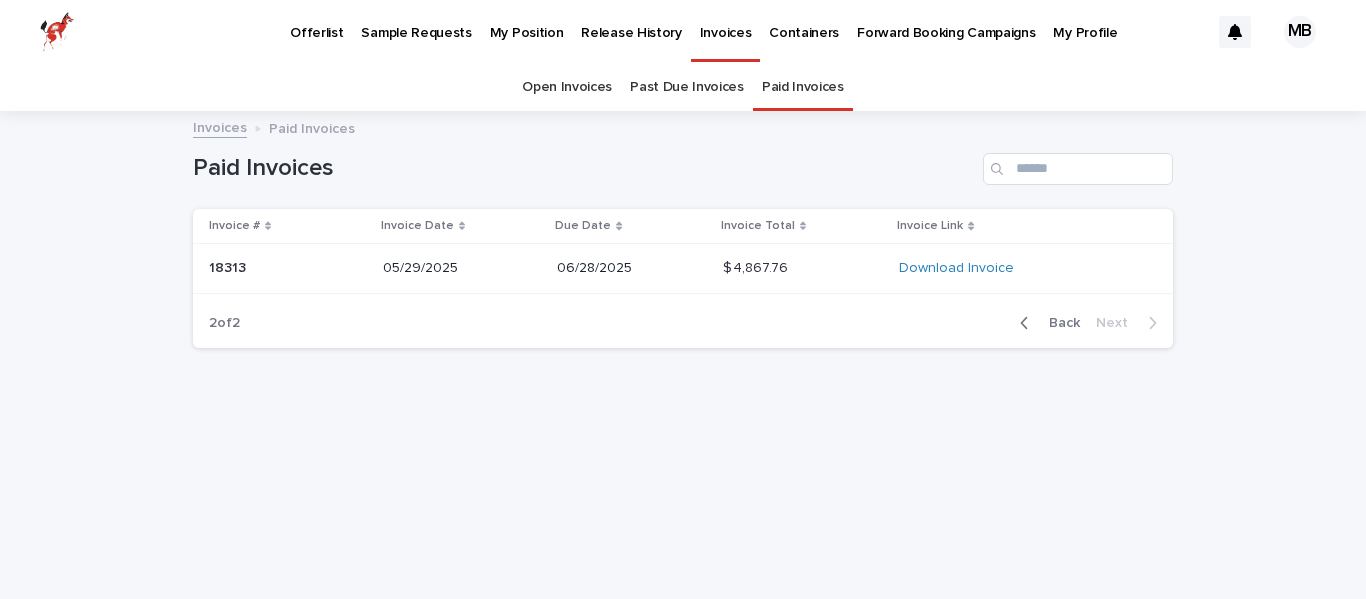 scroll, scrollTop: 0, scrollLeft: 0, axis: both 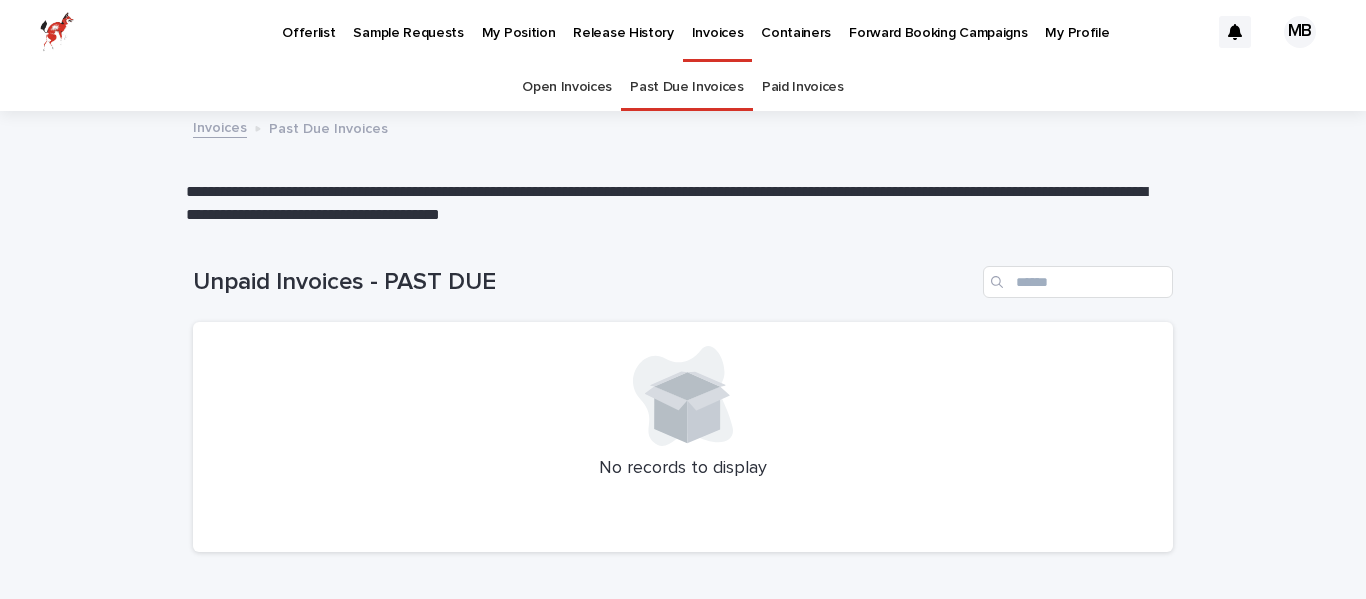click on "Open Invoices" at bounding box center (567, 87) 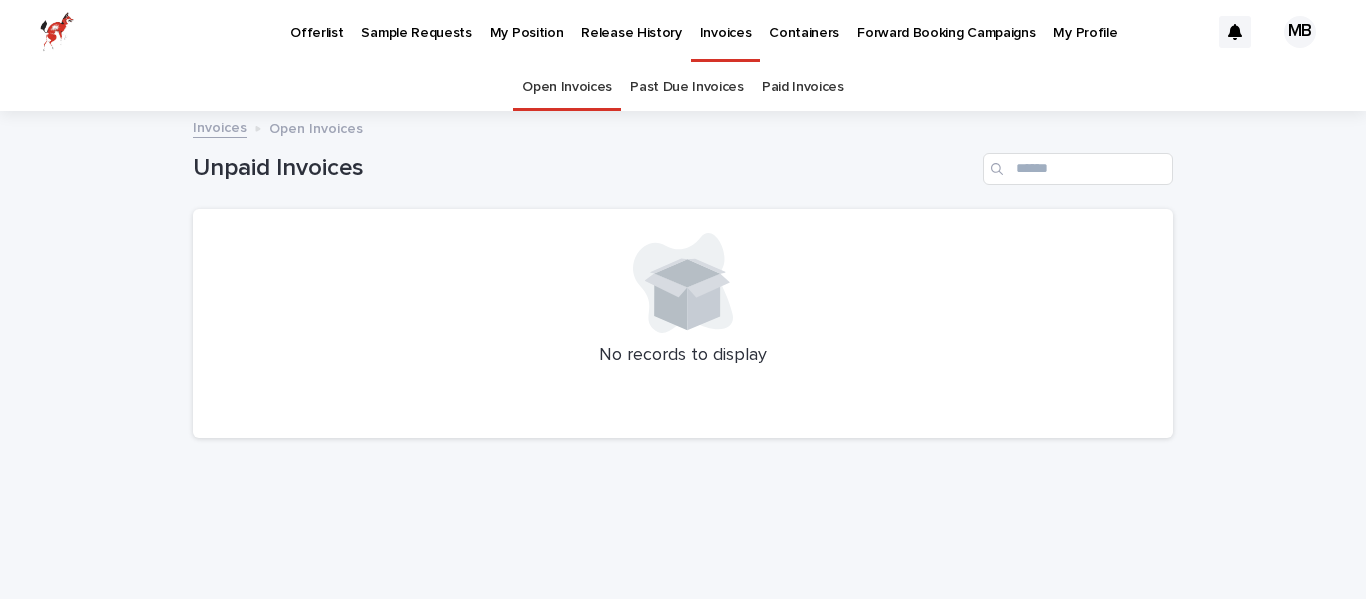 click on "Release History" at bounding box center (631, 21) 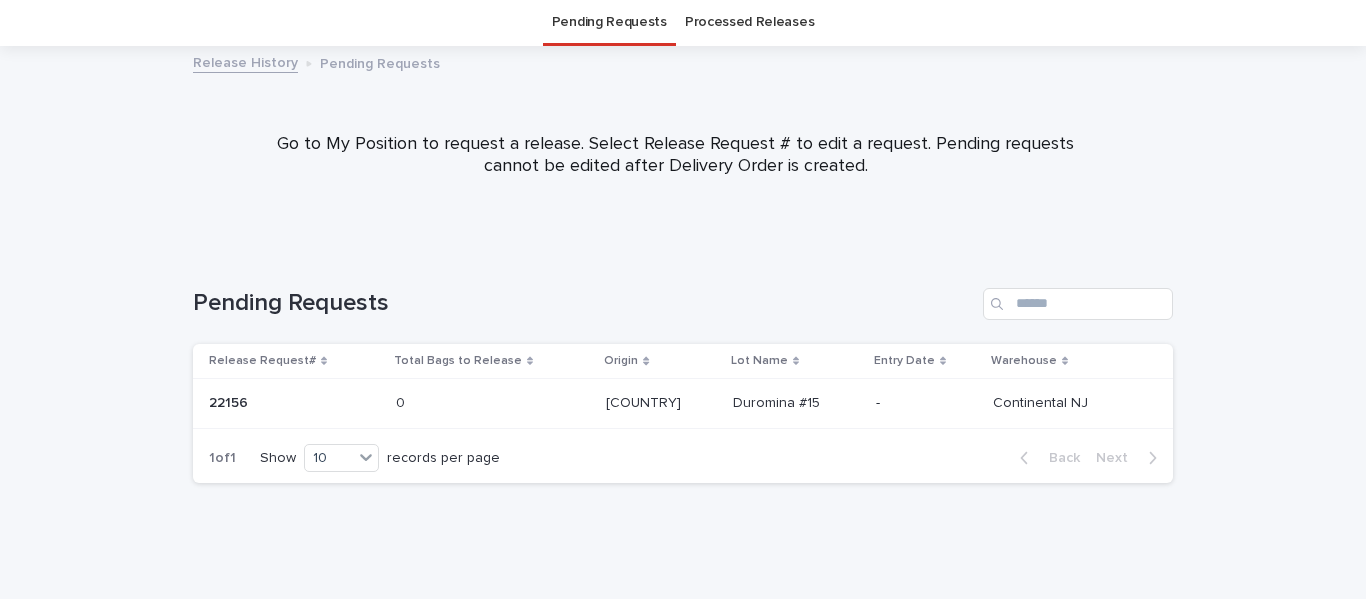 scroll, scrollTop: 0, scrollLeft: 0, axis: both 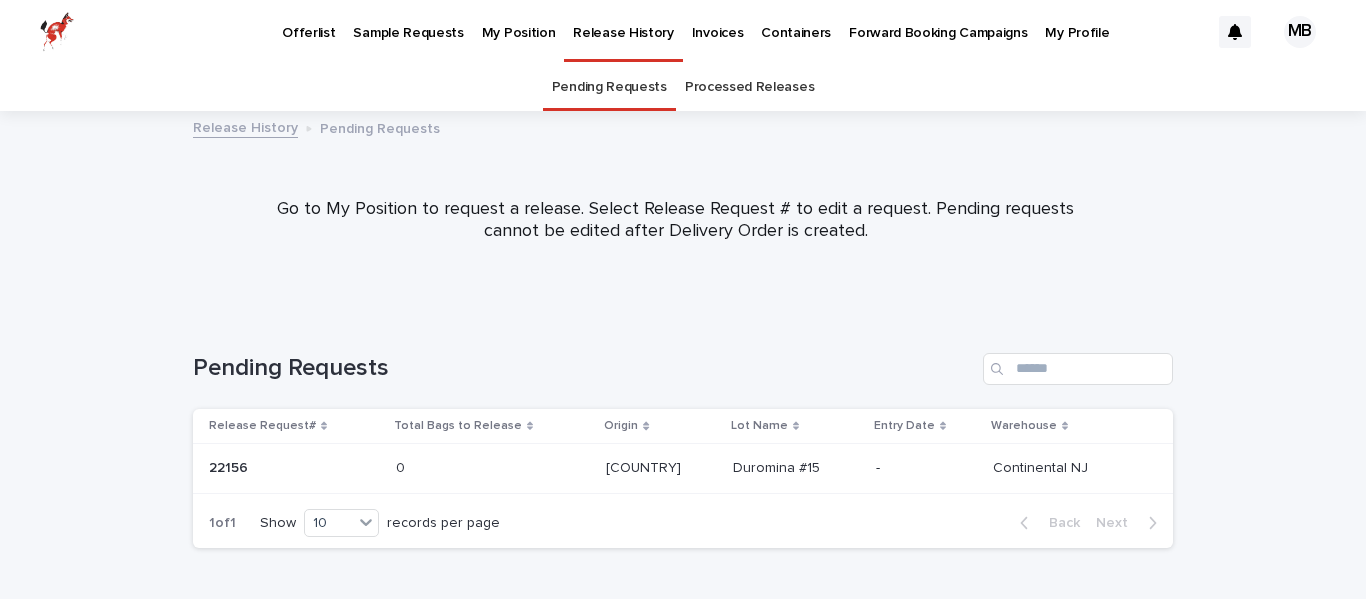 click on "Processed Releases" at bounding box center [749, 87] 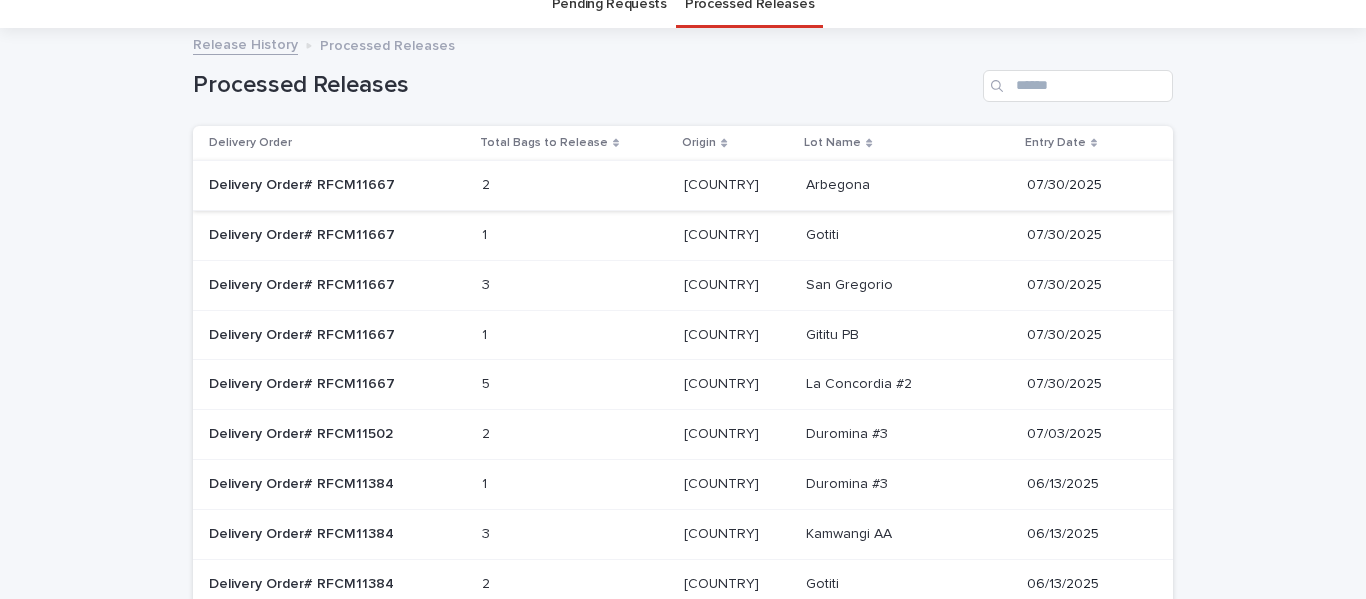 scroll, scrollTop: 87, scrollLeft: 0, axis: vertical 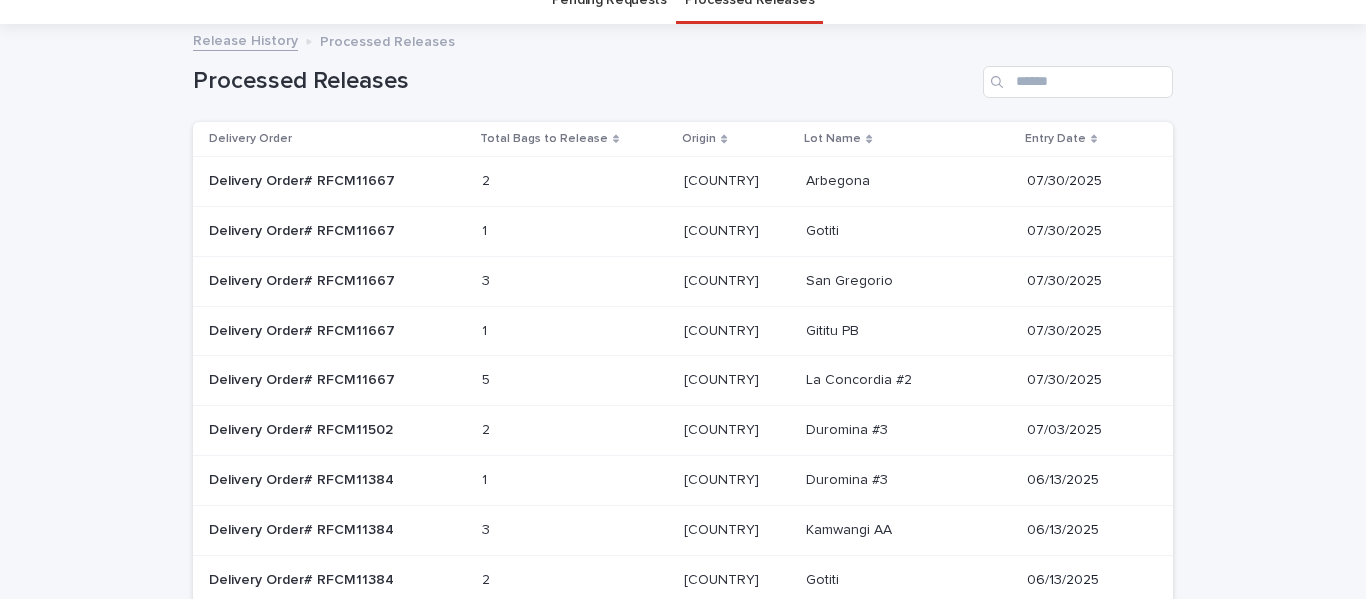 click at bounding box center [532, 331] 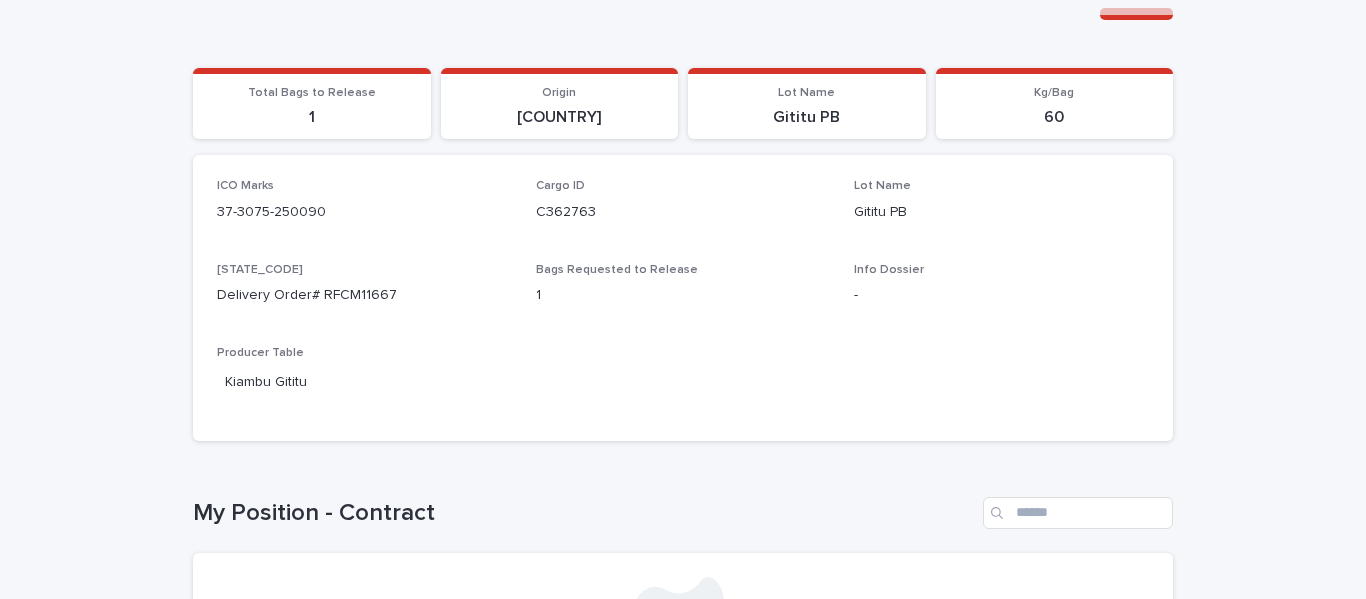 scroll, scrollTop: 145, scrollLeft: 0, axis: vertical 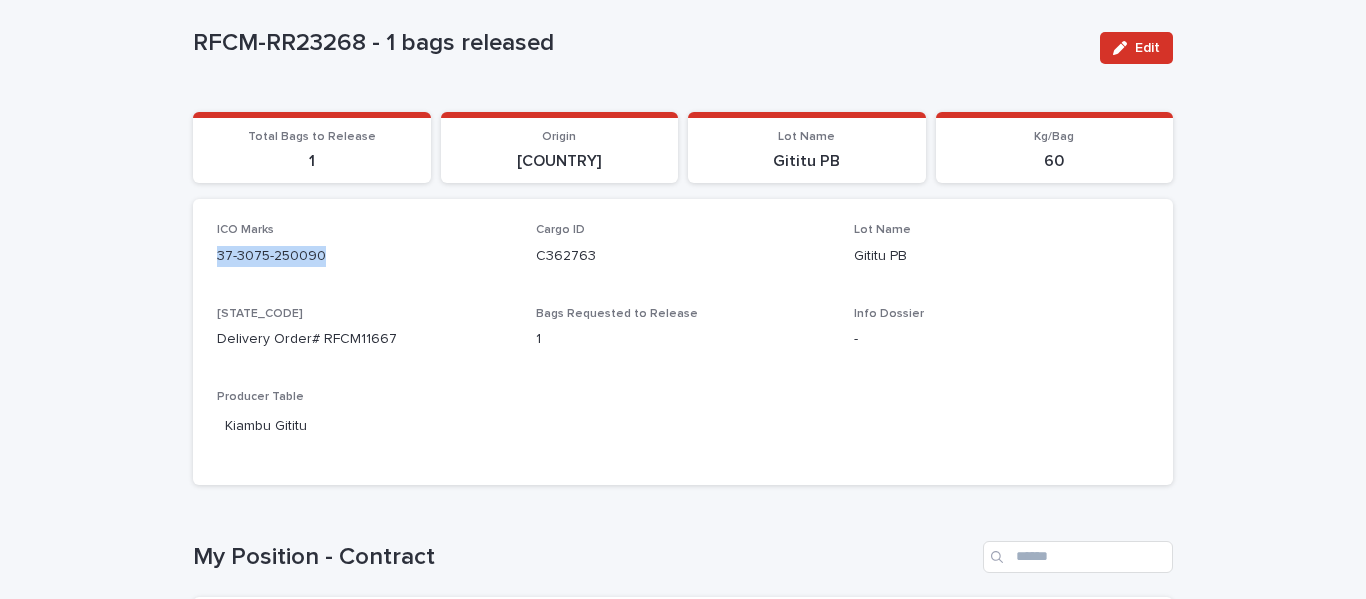 drag, startPoint x: 316, startPoint y: 257, endPoint x: 189, endPoint y: 258, distance: 127.00394 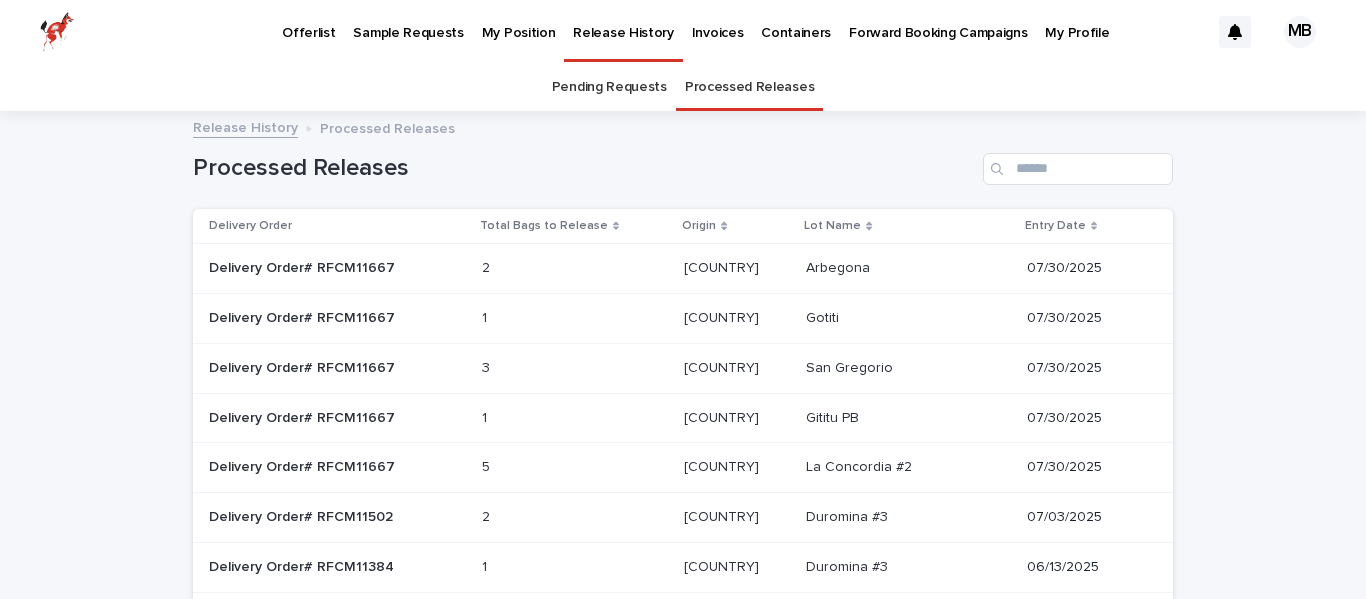 scroll, scrollTop: 64, scrollLeft: 0, axis: vertical 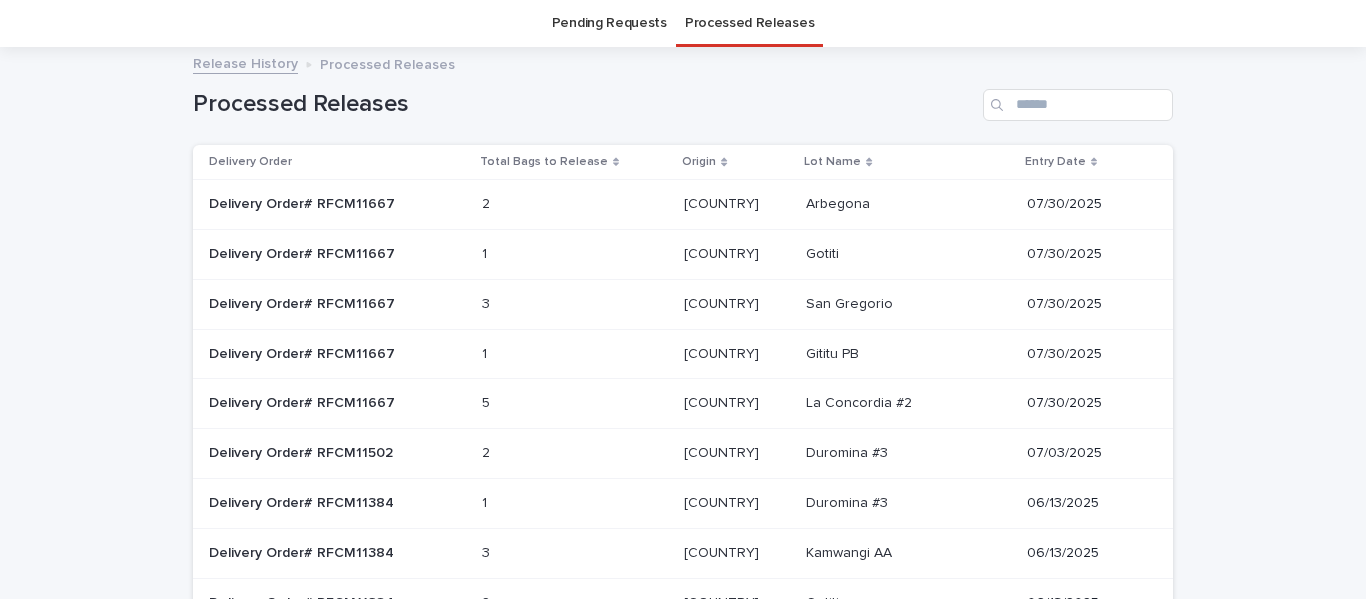 click on "2 2" at bounding box center (575, 204) 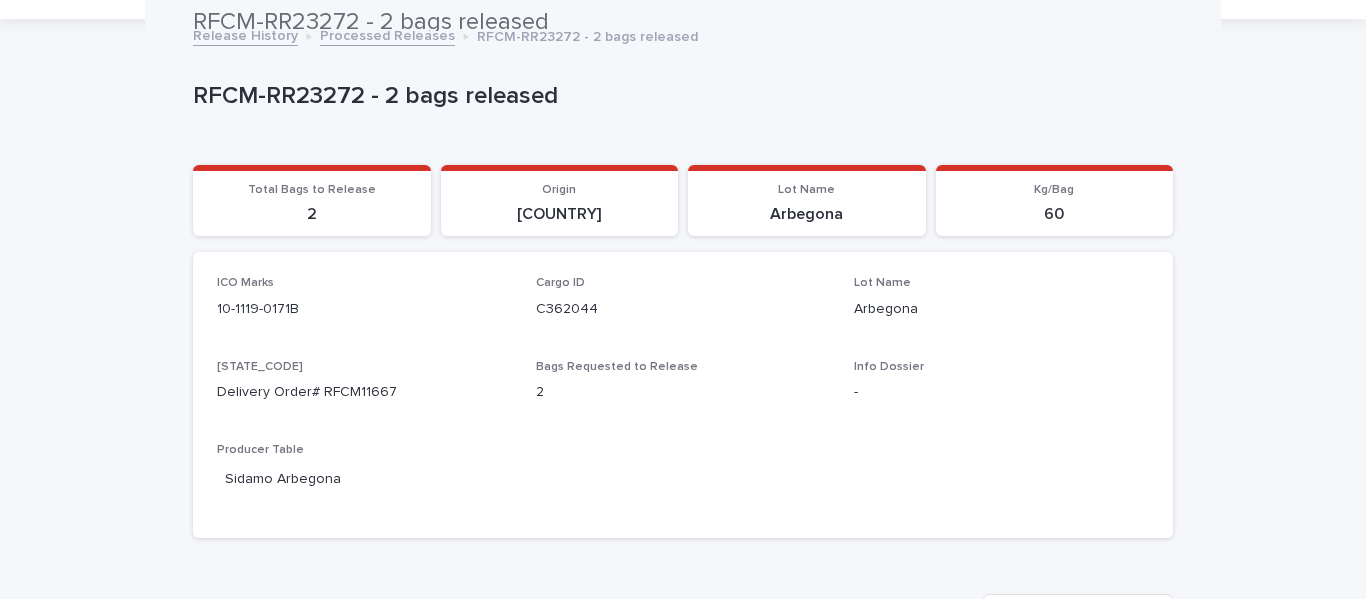 scroll, scrollTop: 92, scrollLeft: 0, axis: vertical 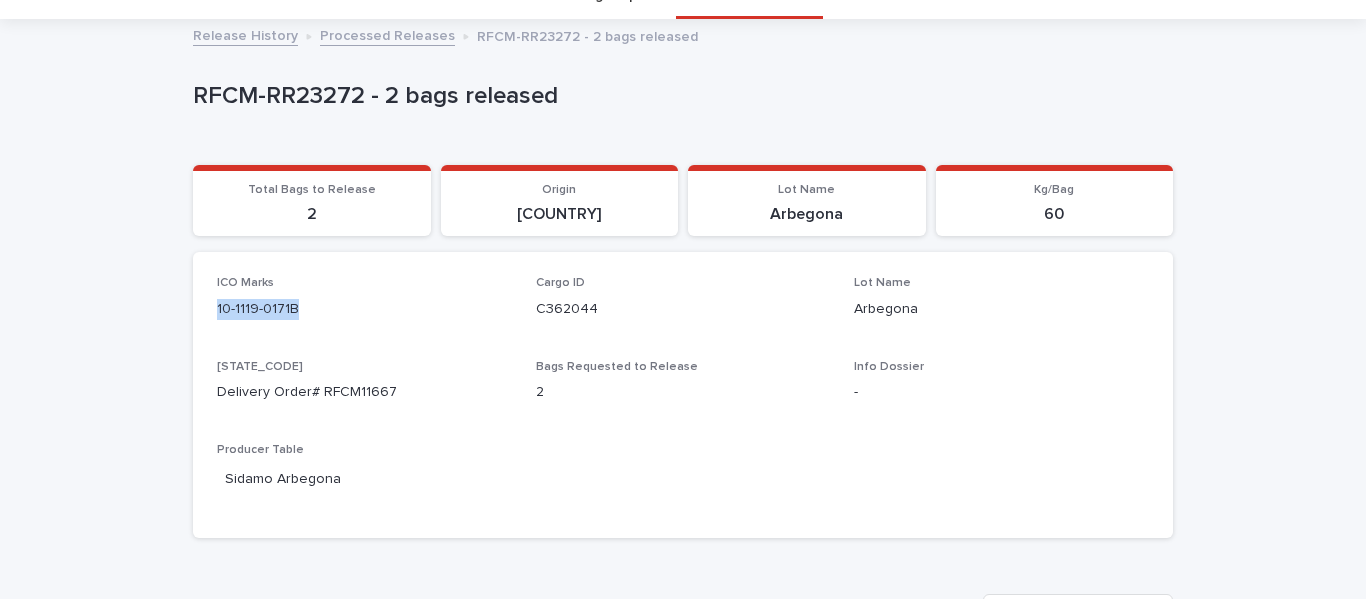 drag, startPoint x: 299, startPoint y: 310, endPoint x: 198, endPoint y: 305, distance: 101.12369 